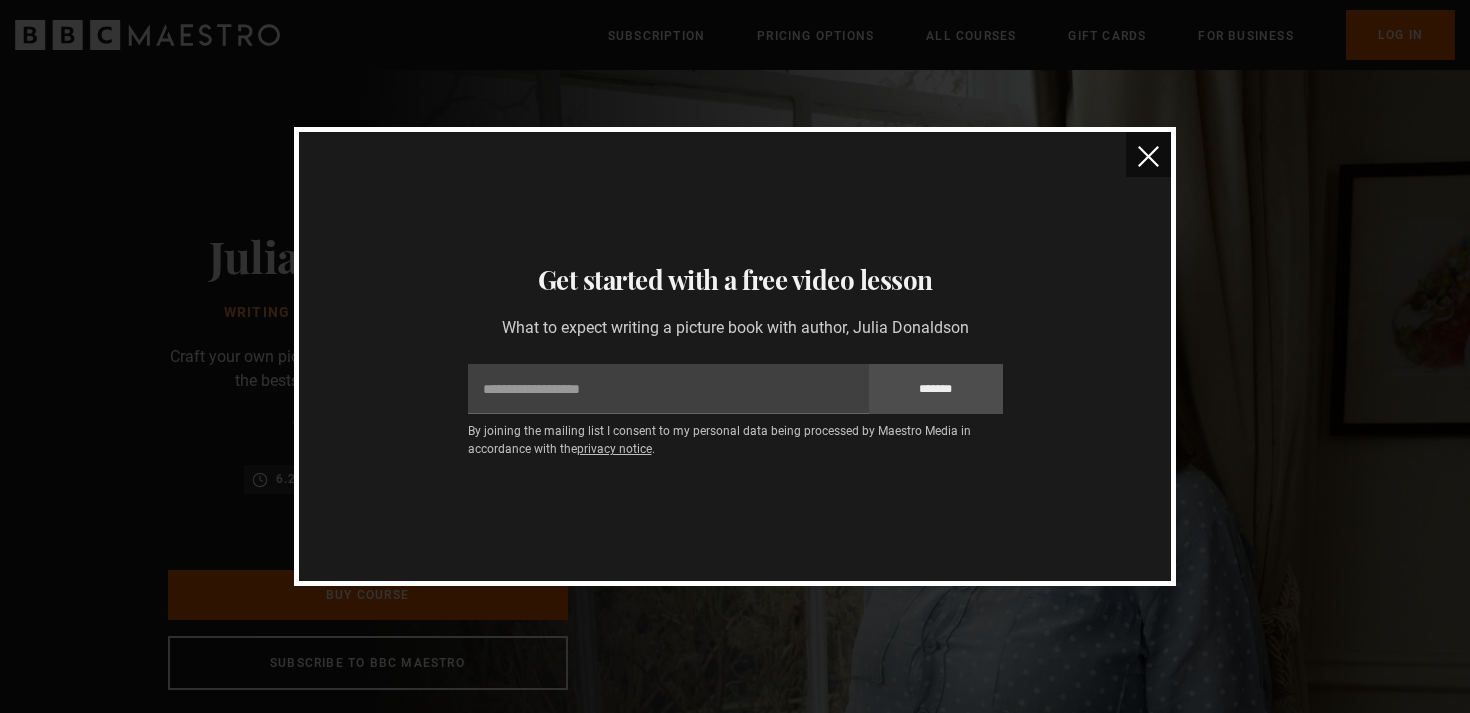 scroll, scrollTop: 0, scrollLeft: 0, axis: both 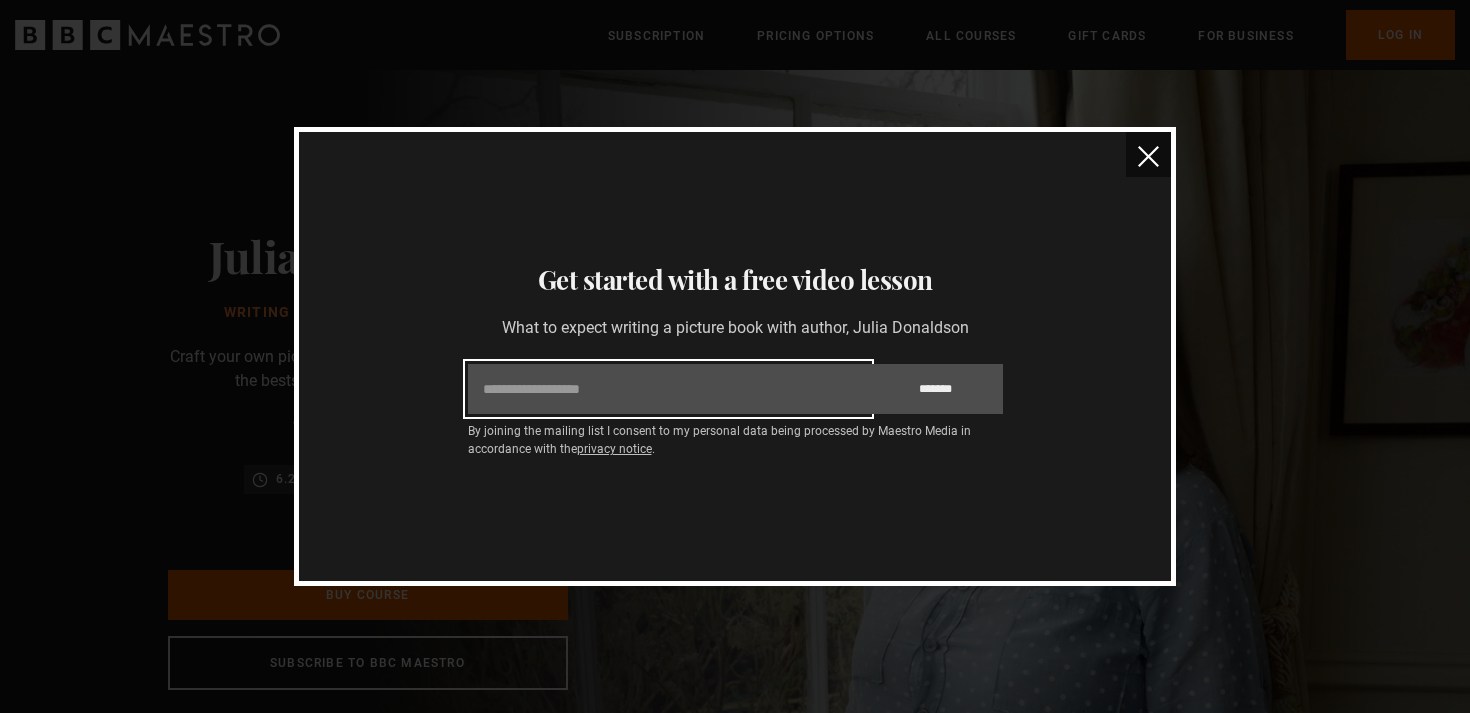 click on "Email" at bounding box center [668, 389] 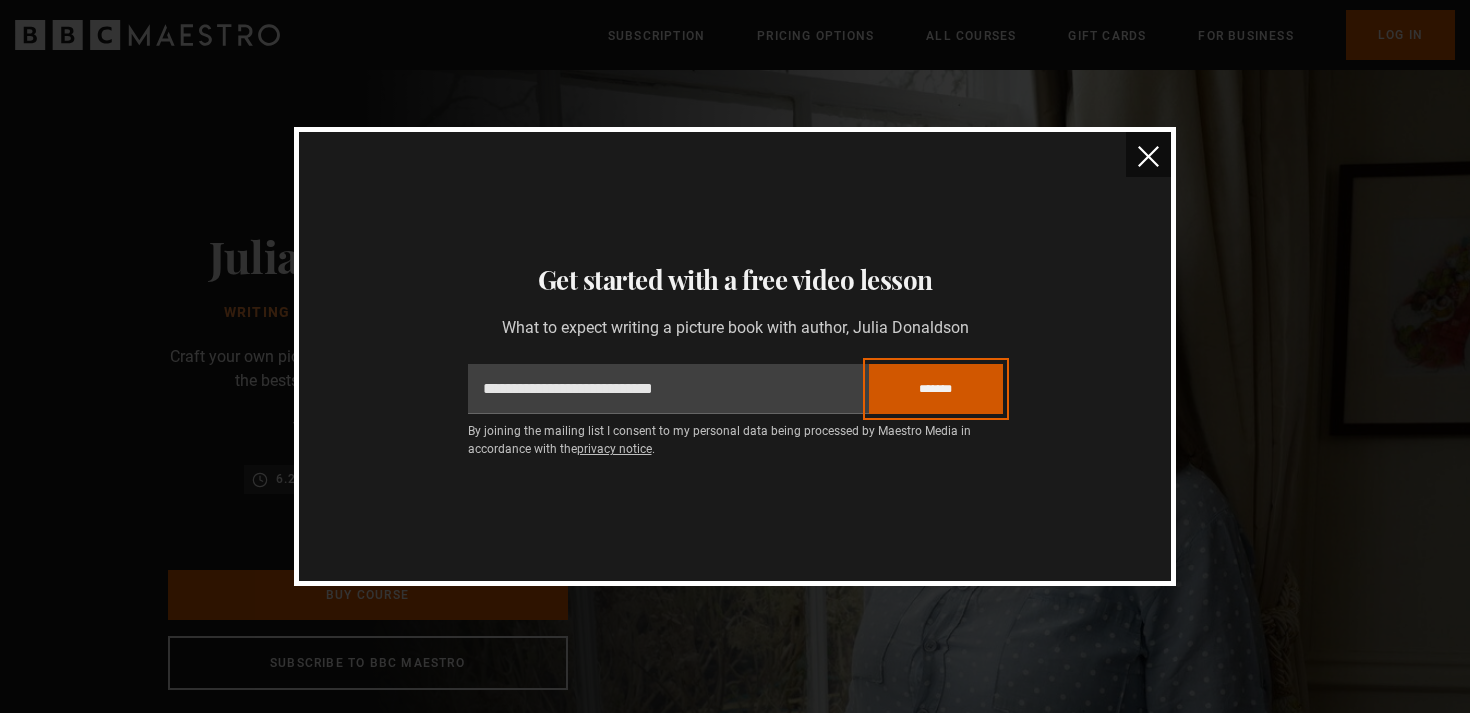 click on "*******" at bounding box center (936, 389) 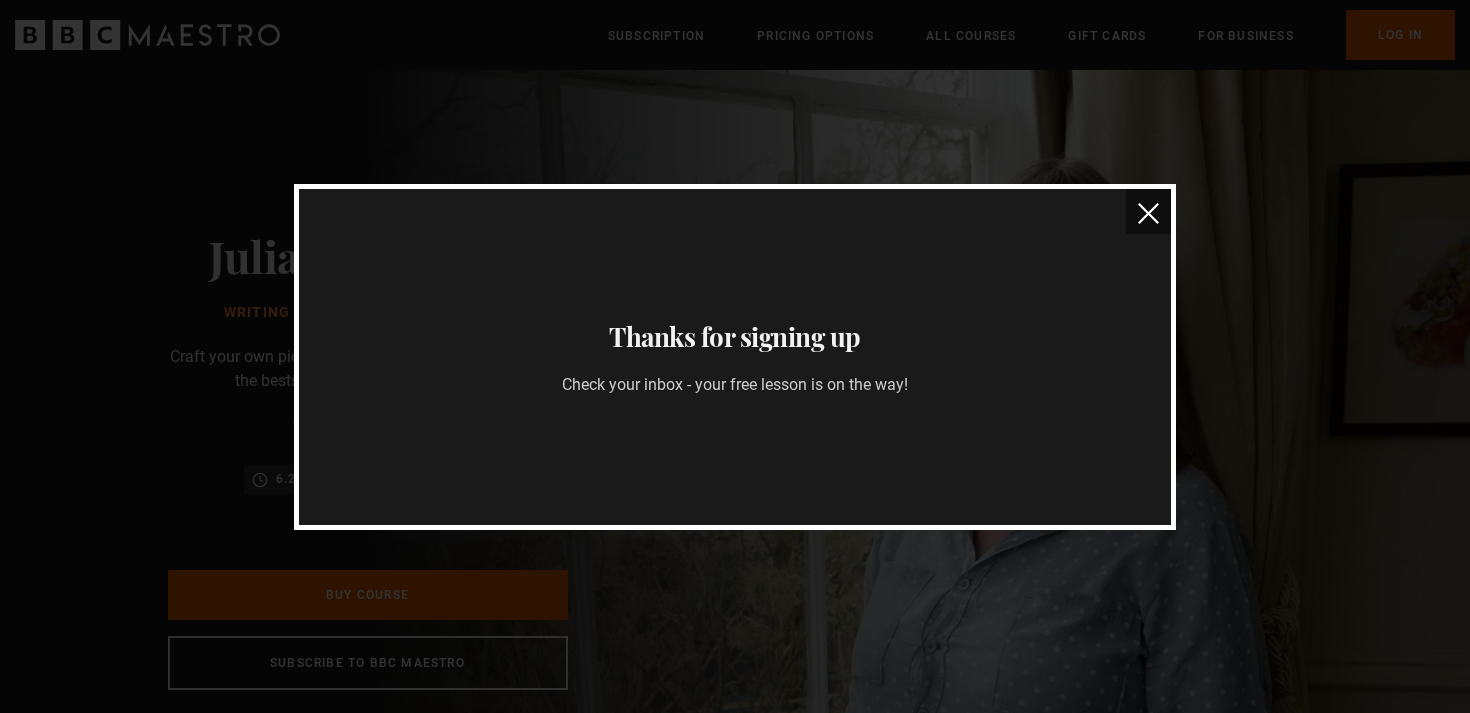 scroll, scrollTop: 0, scrollLeft: 524, axis: horizontal 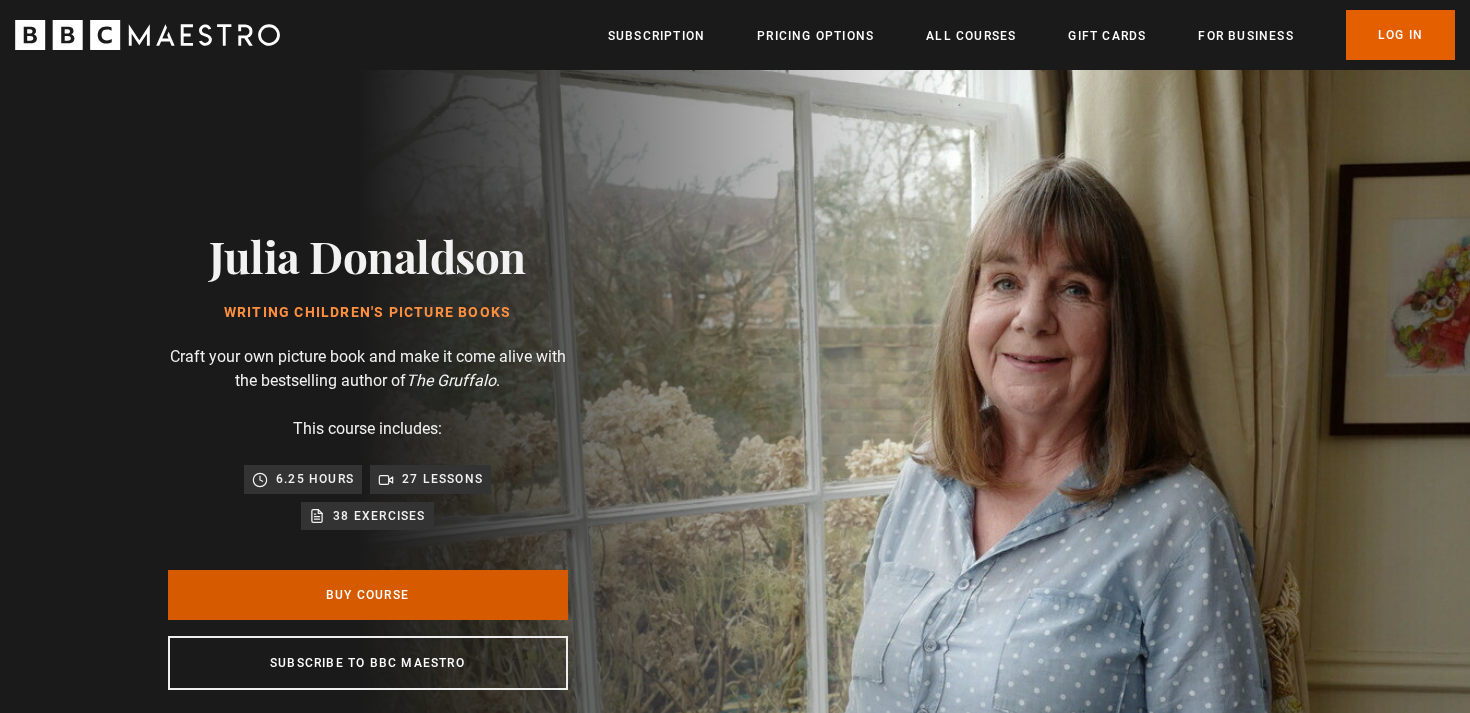 click on "Buy Course" at bounding box center (368, 595) 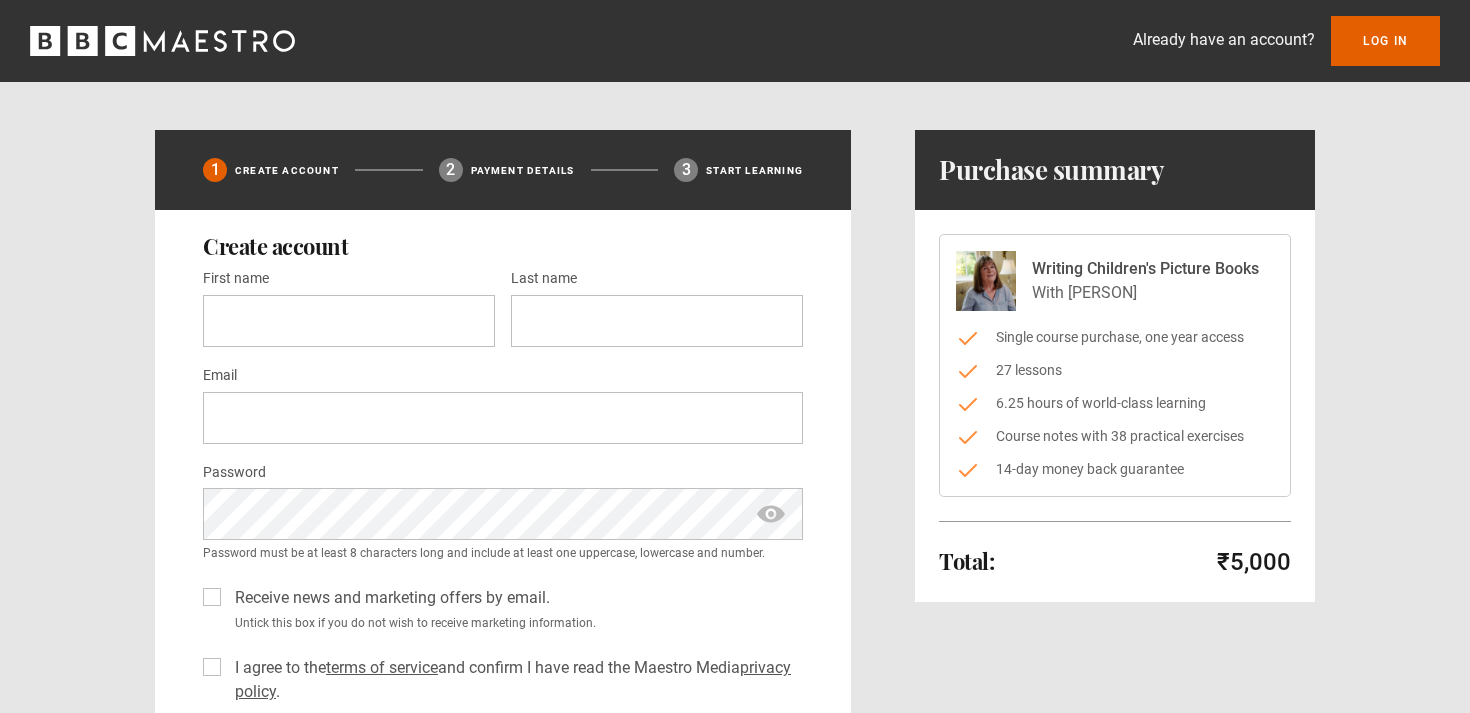 click on "First name  *" at bounding box center [349, 321] 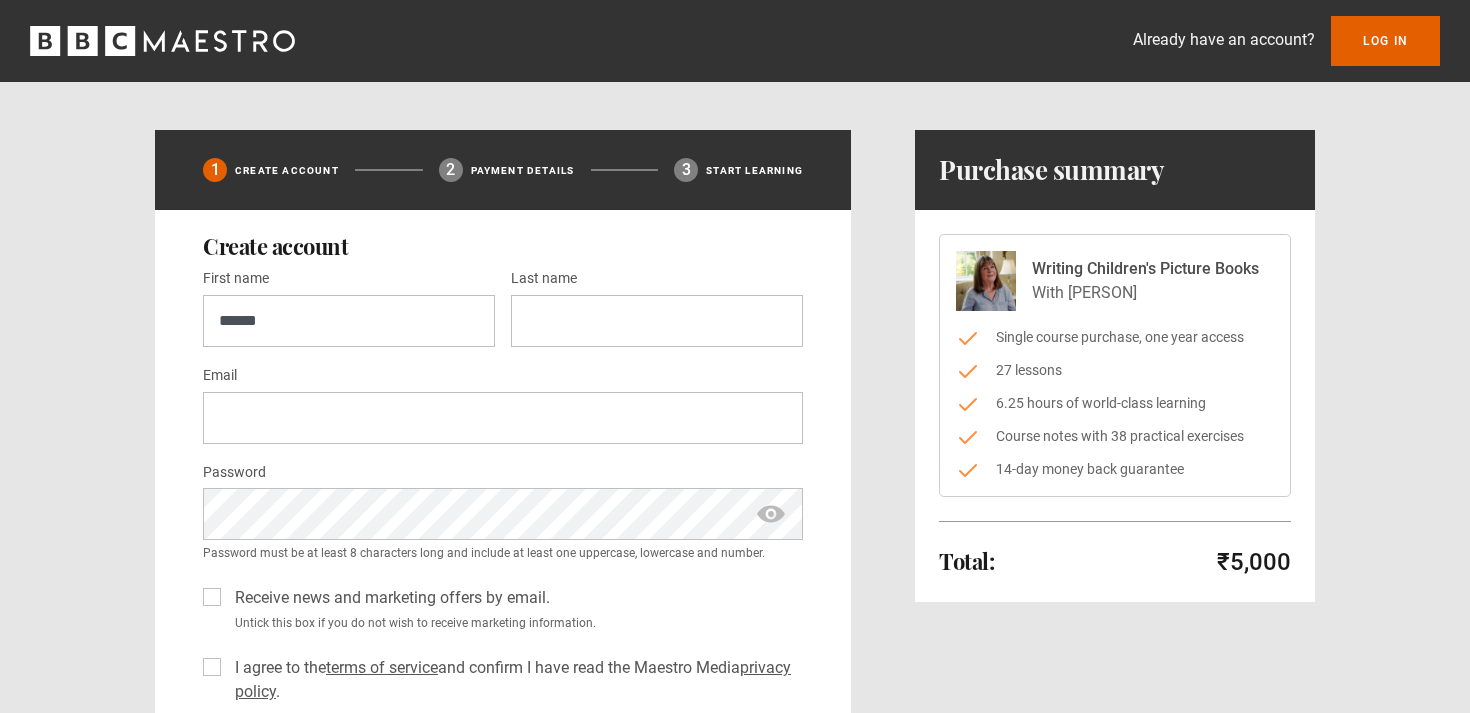 type on "*********" 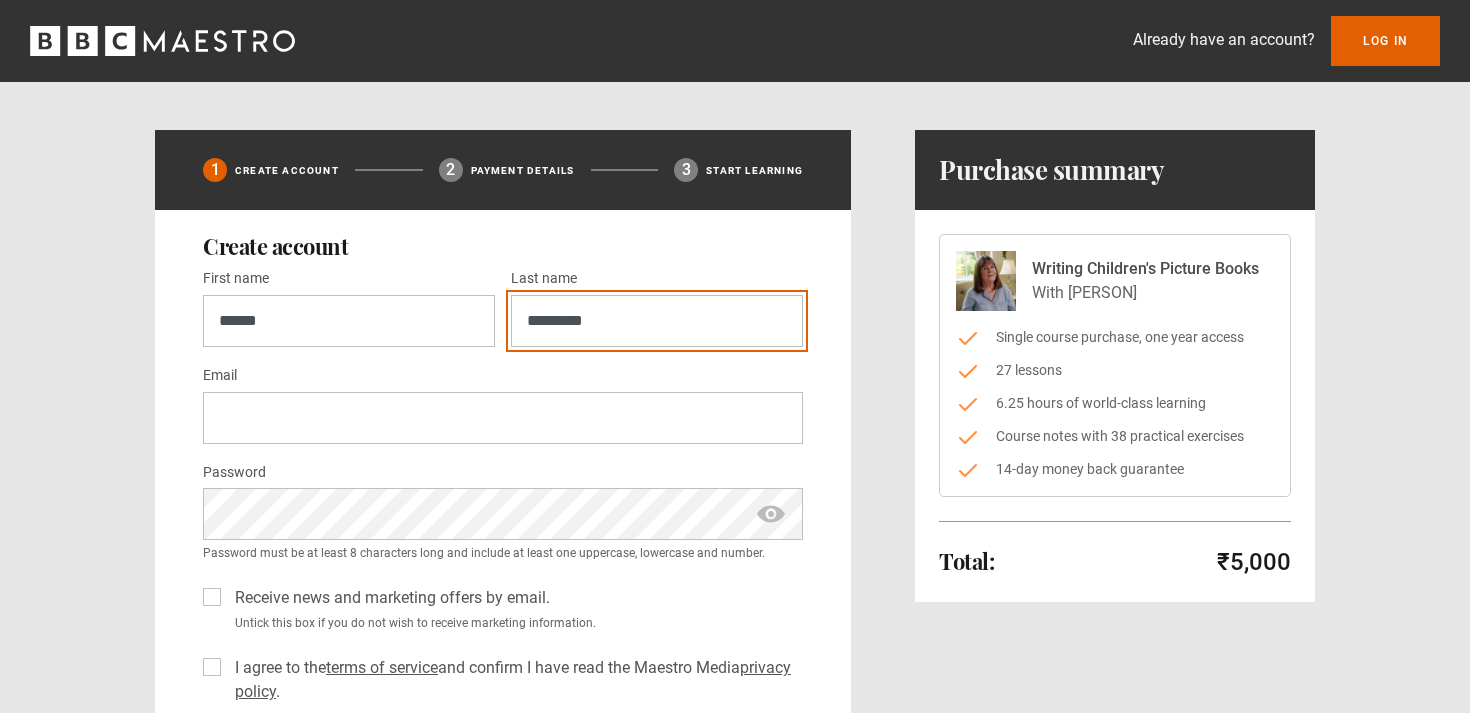 type on "**********" 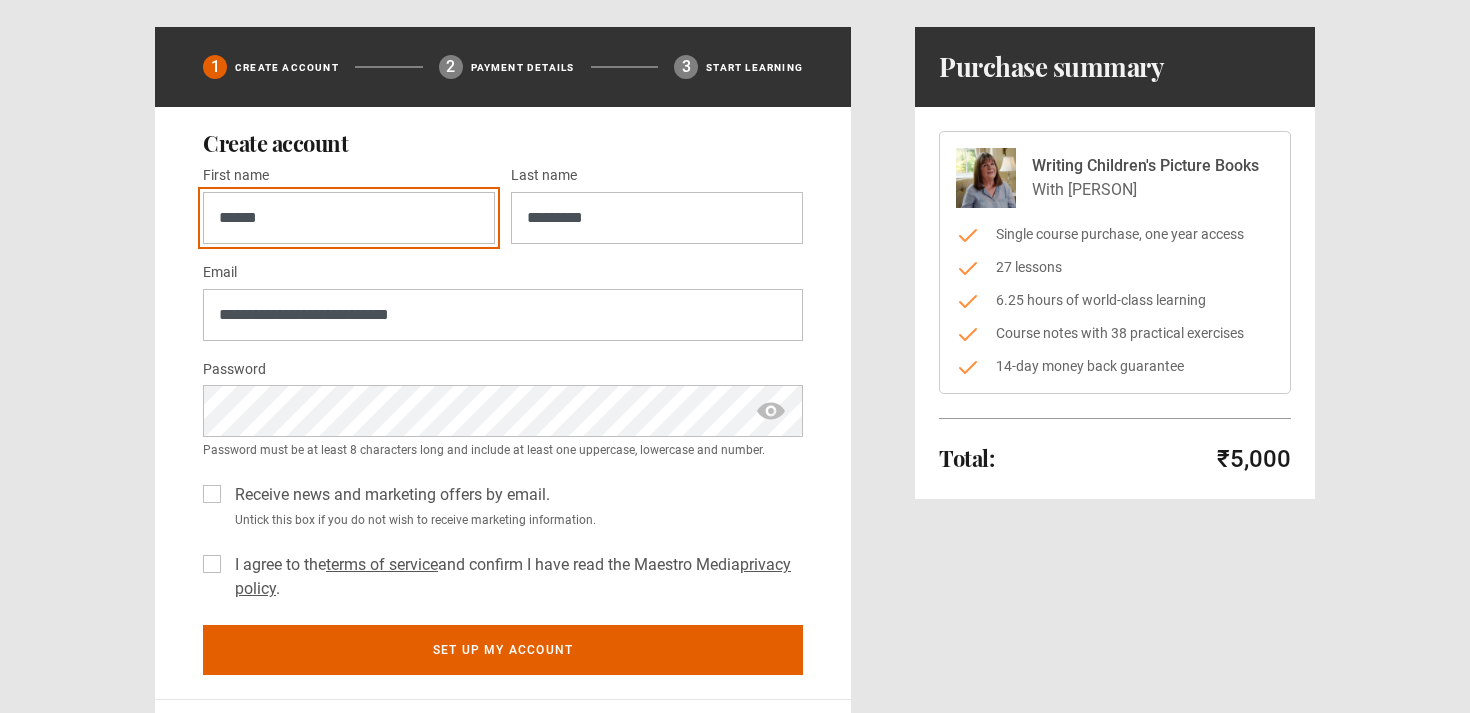 scroll, scrollTop: 104, scrollLeft: 0, axis: vertical 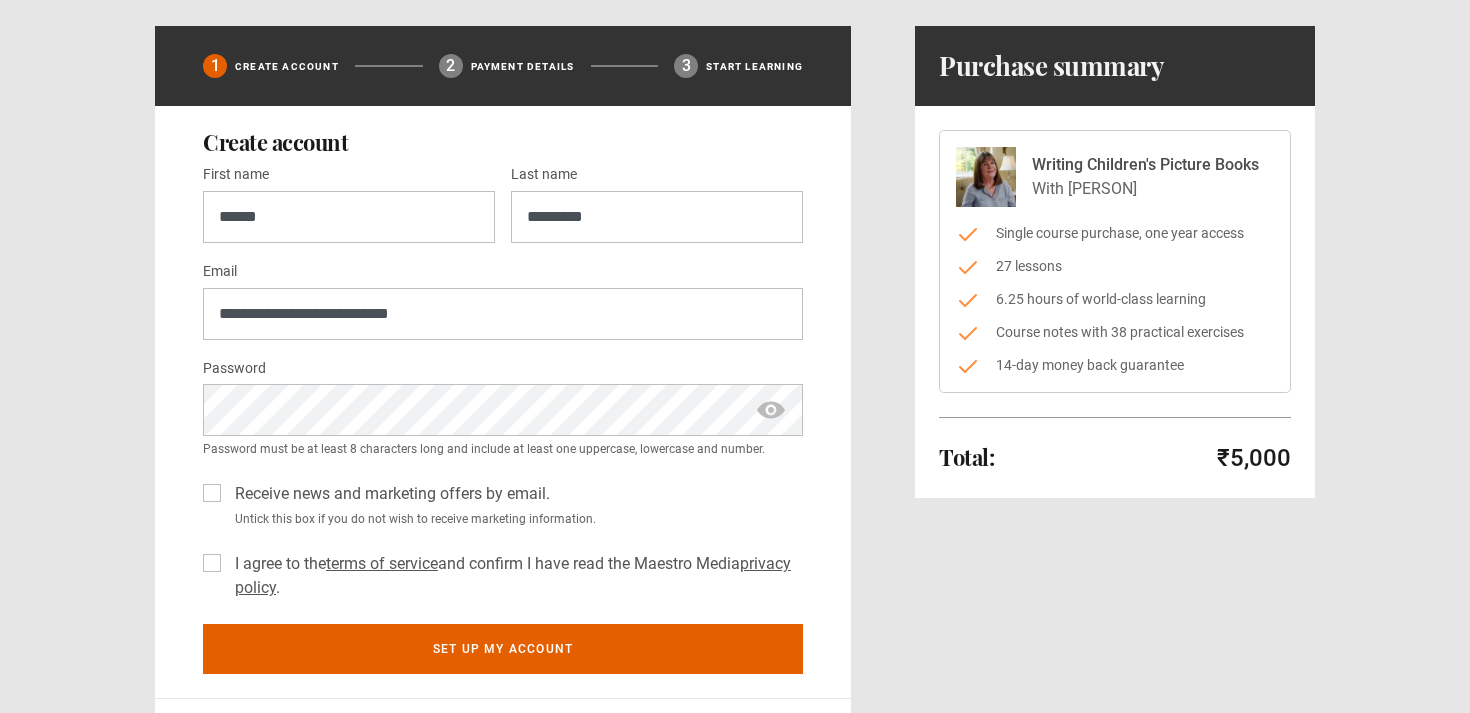 click at bounding box center [771, 410] 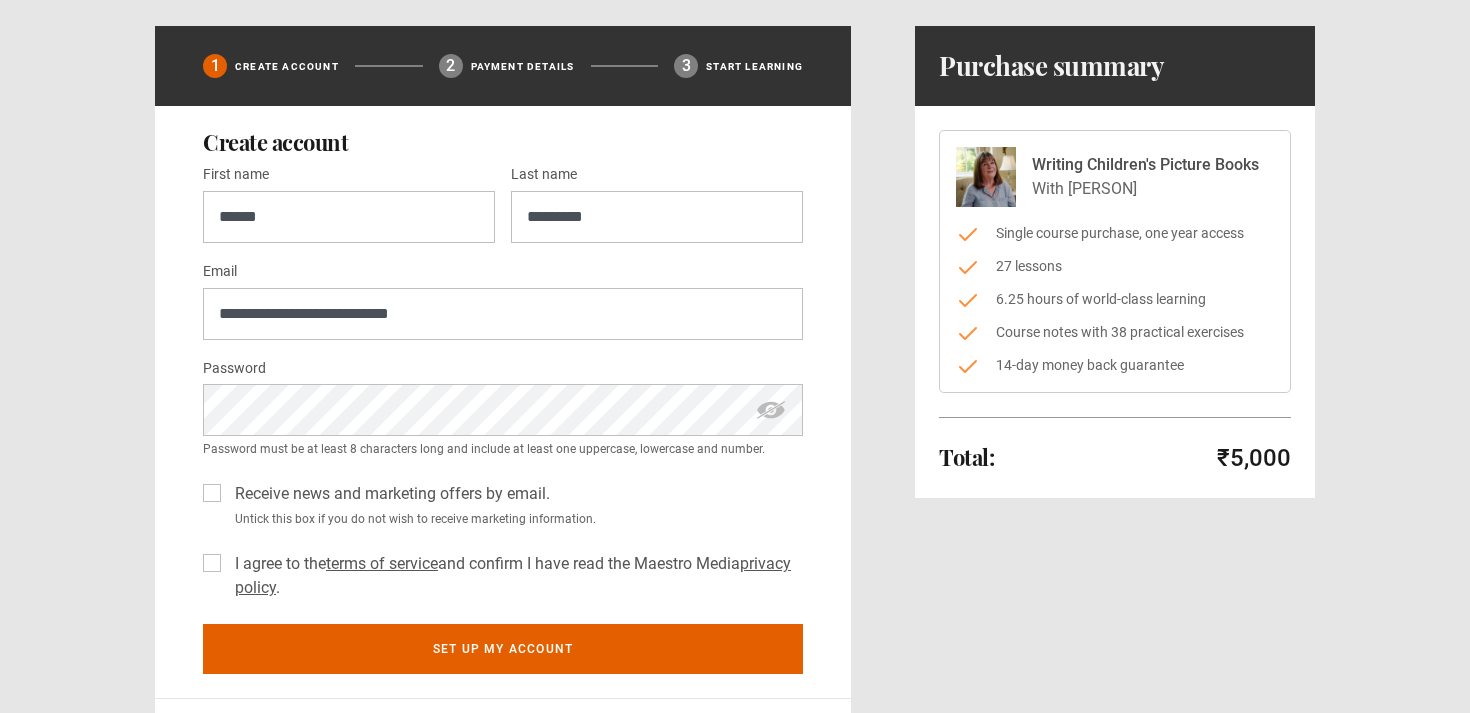 click on "I agree to the  terms of service  and confirm I have read the Maestro Media  privacy policy ." at bounding box center (515, 576) 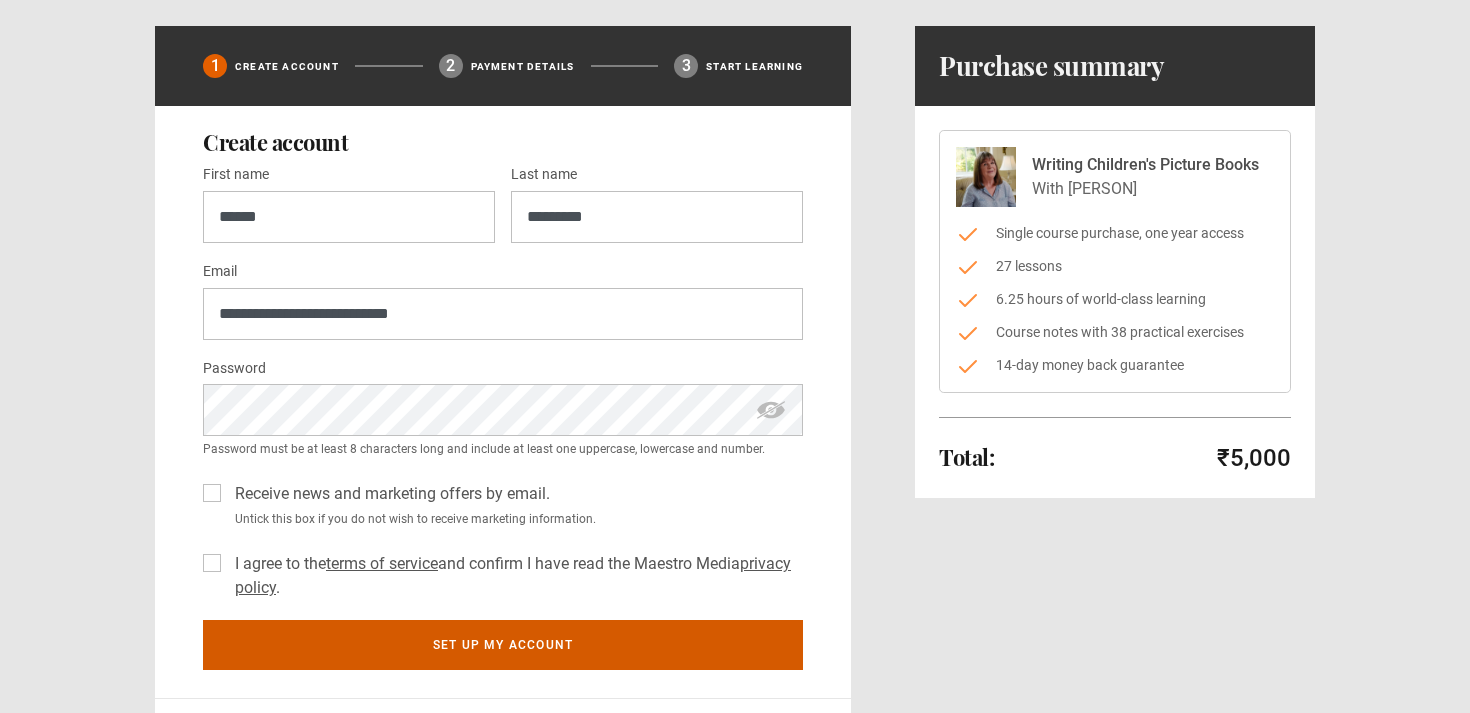 click on "Set up my account" at bounding box center (503, 645) 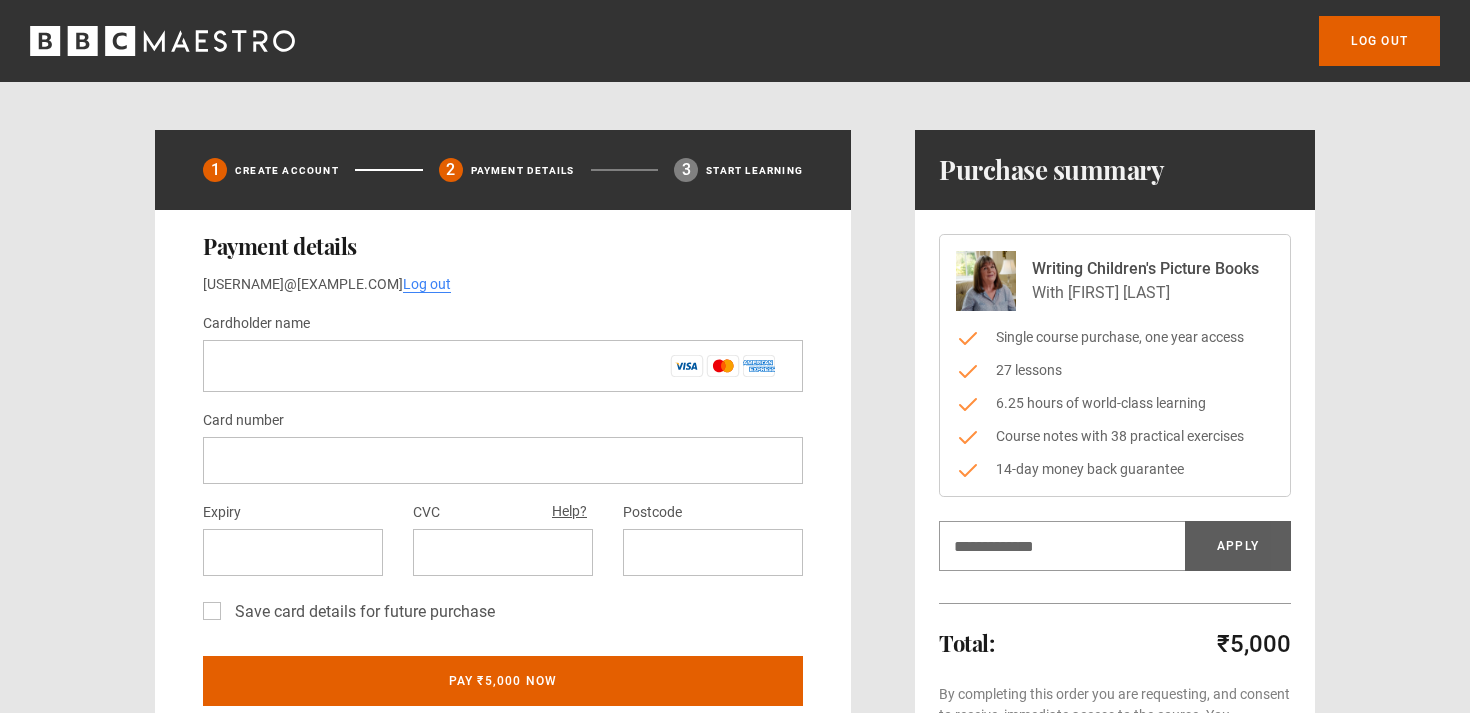 scroll, scrollTop: 0, scrollLeft: 0, axis: both 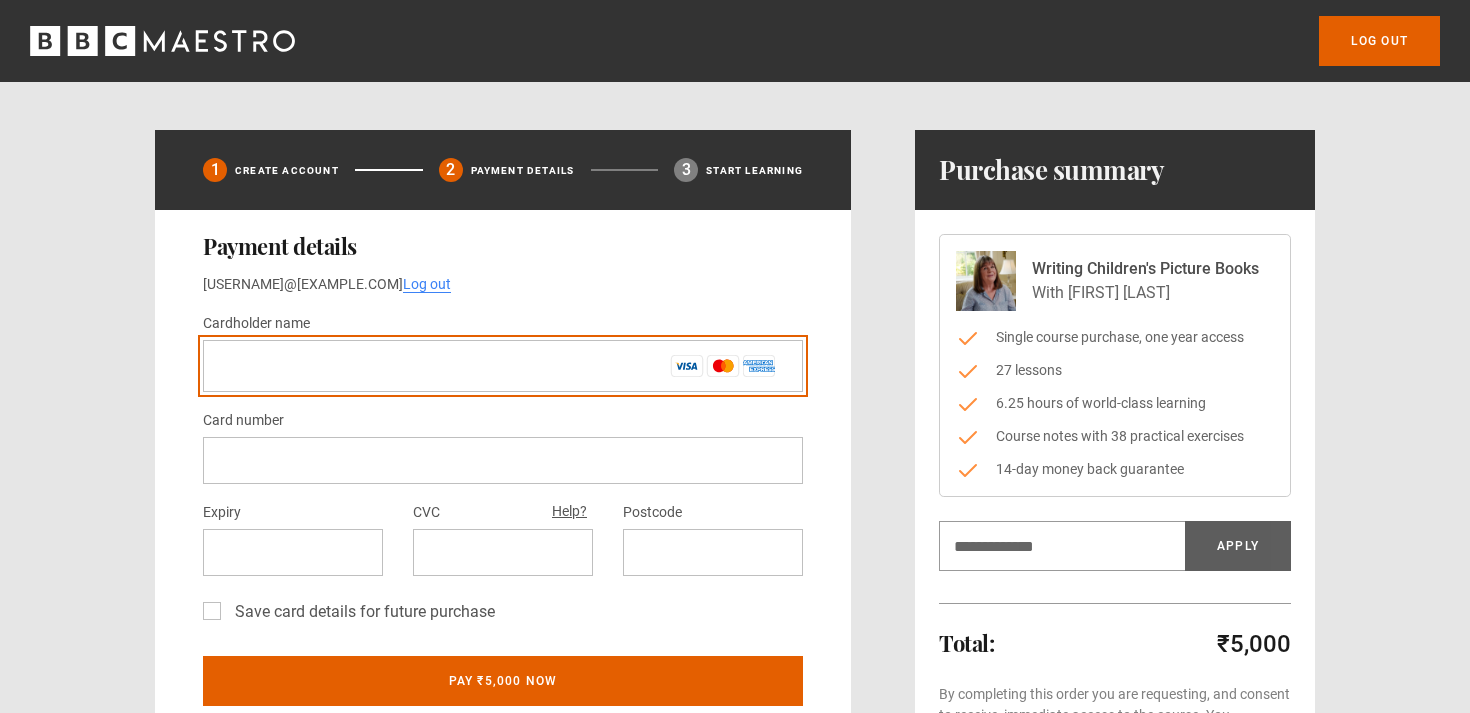 click on "Cardholder name  *" at bounding box center (503, 366) 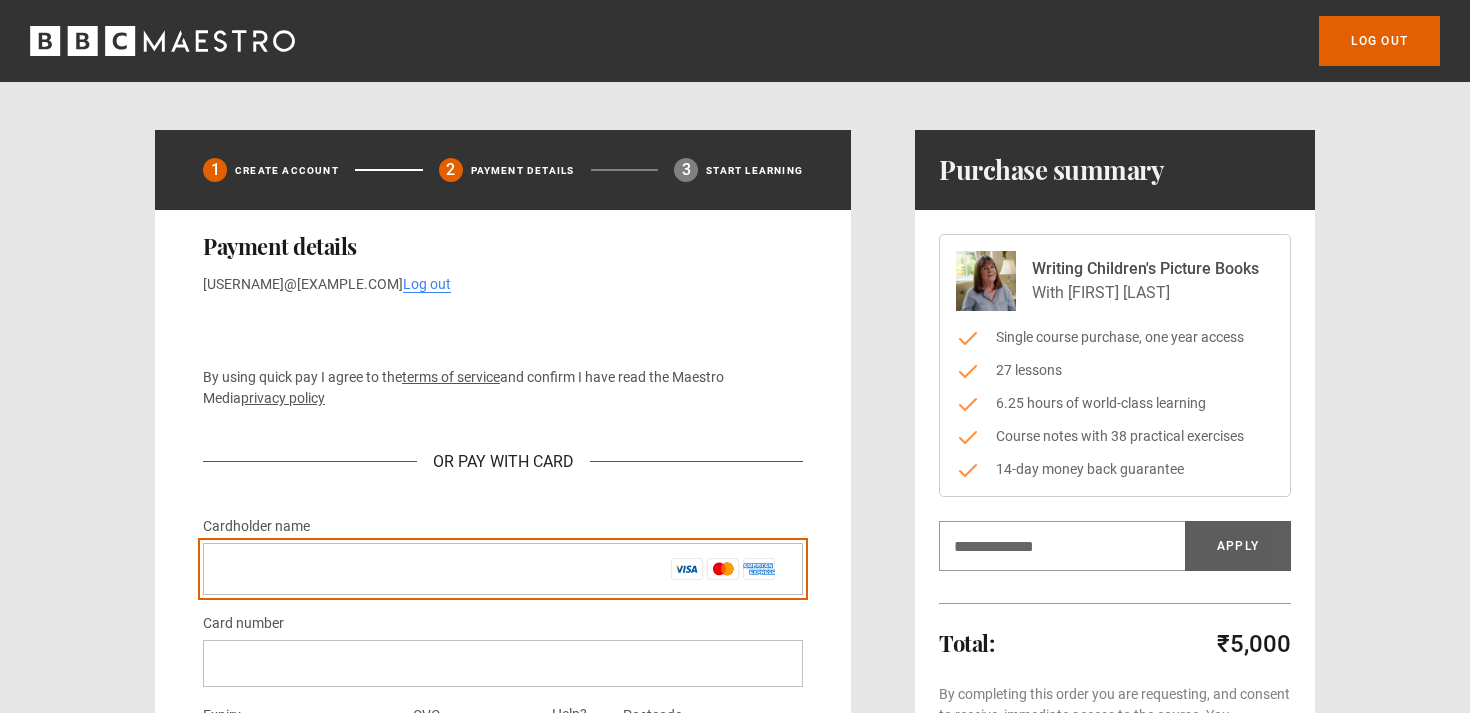 click on "Cardholder name  *" at bounding box center (503, 569) 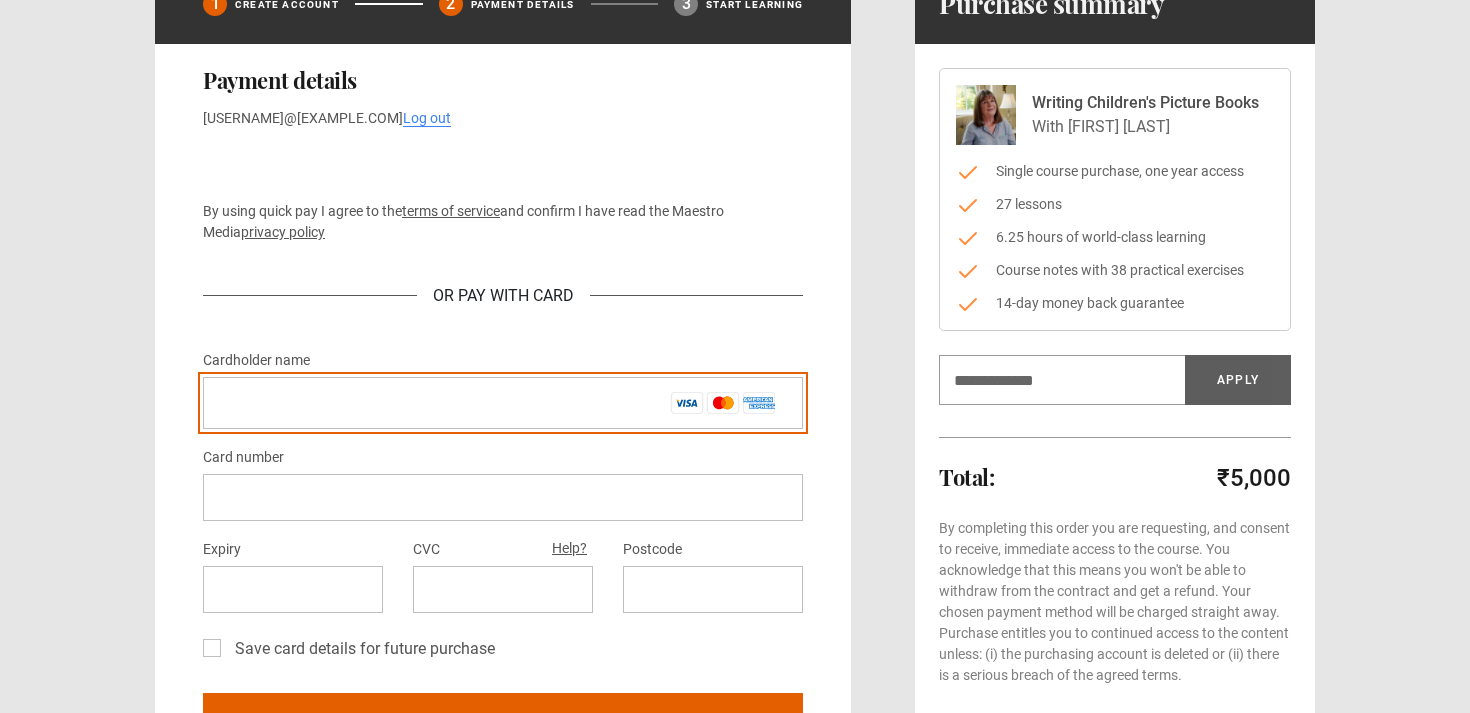 scroll, scrollTop: 163, scrollLeft: 0, axis: vertical 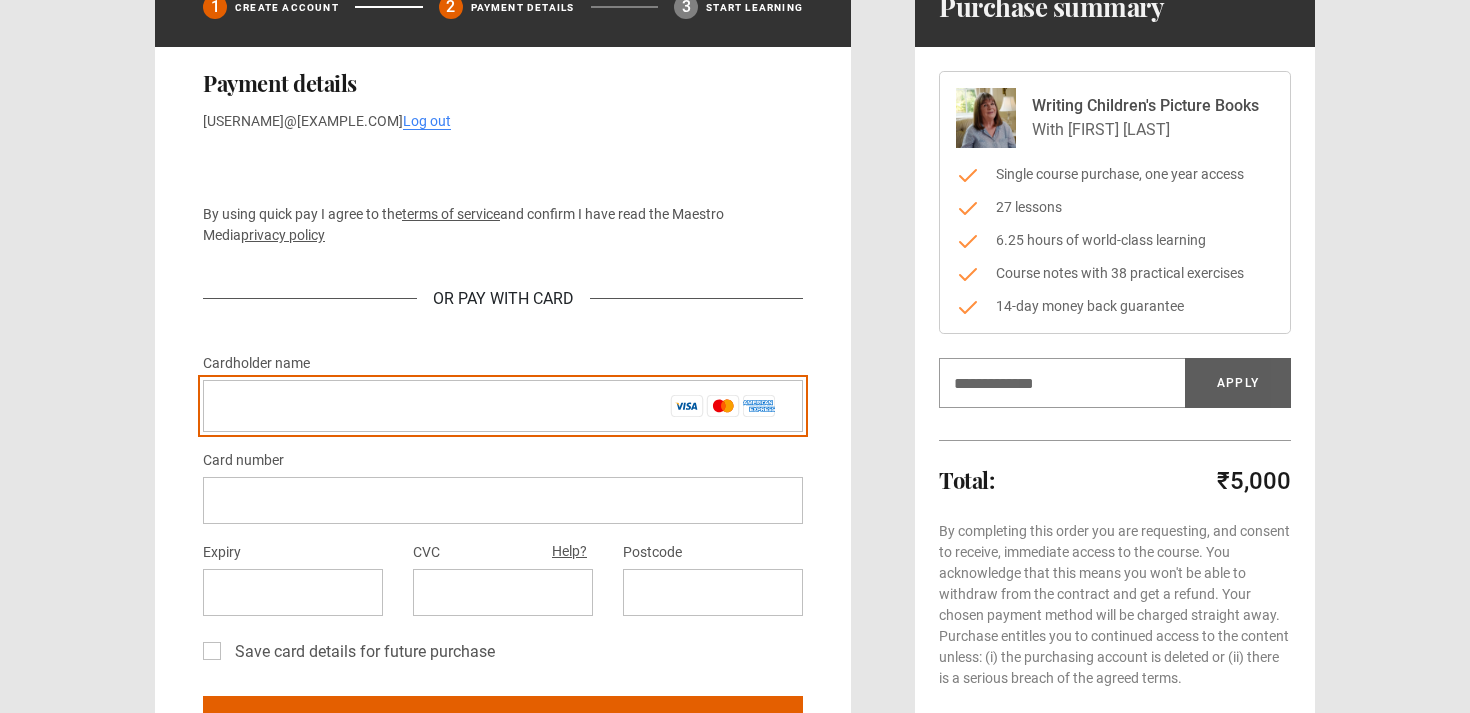 click on "Cardholder name  *" at bounding box center (503, 406) 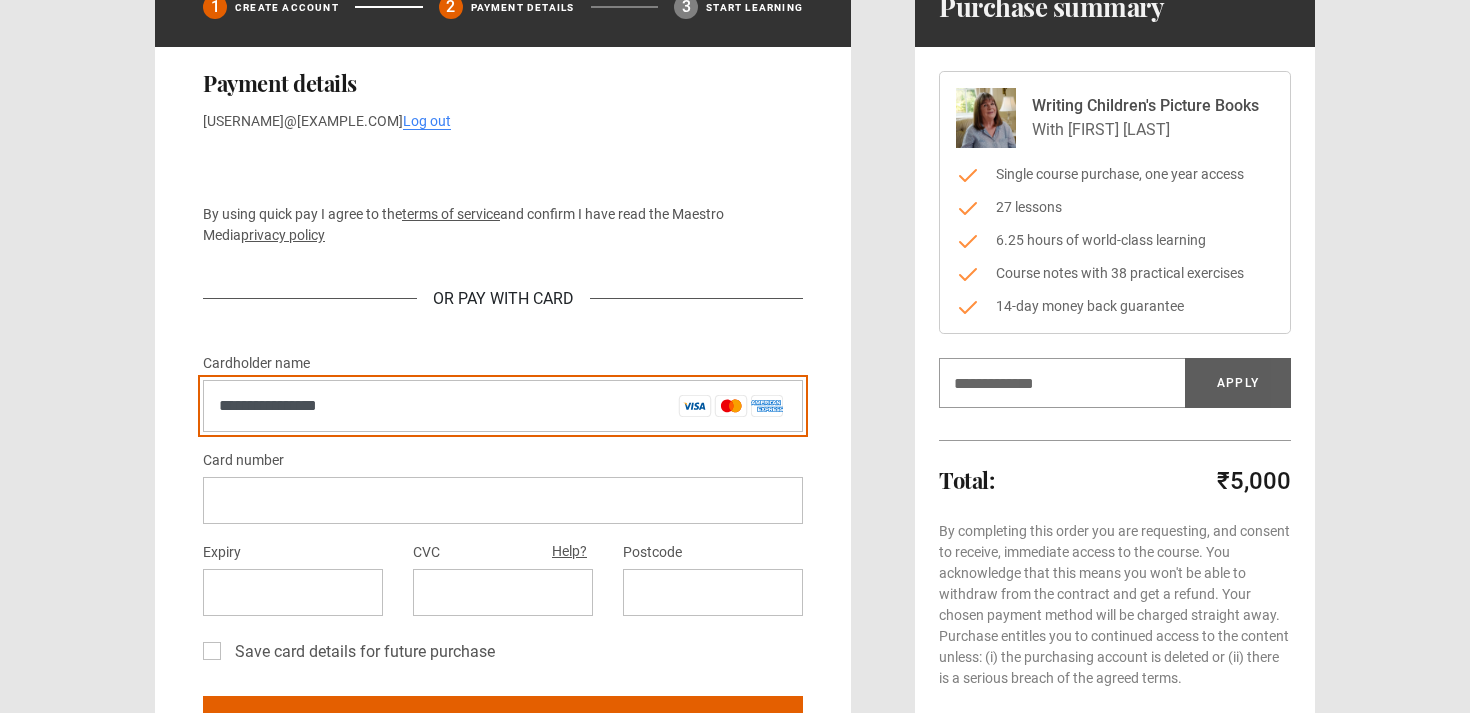 type on "**********" 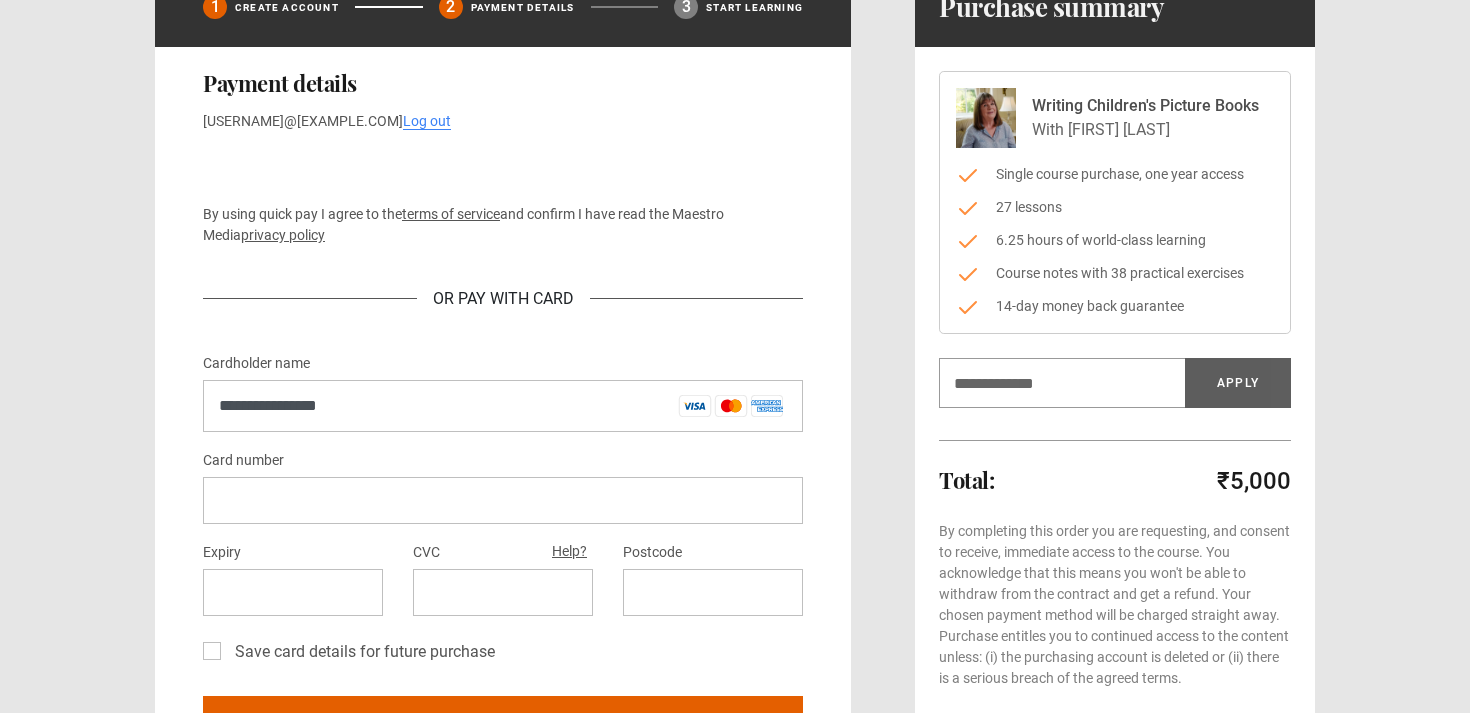 click at bounding box center [503, 500] 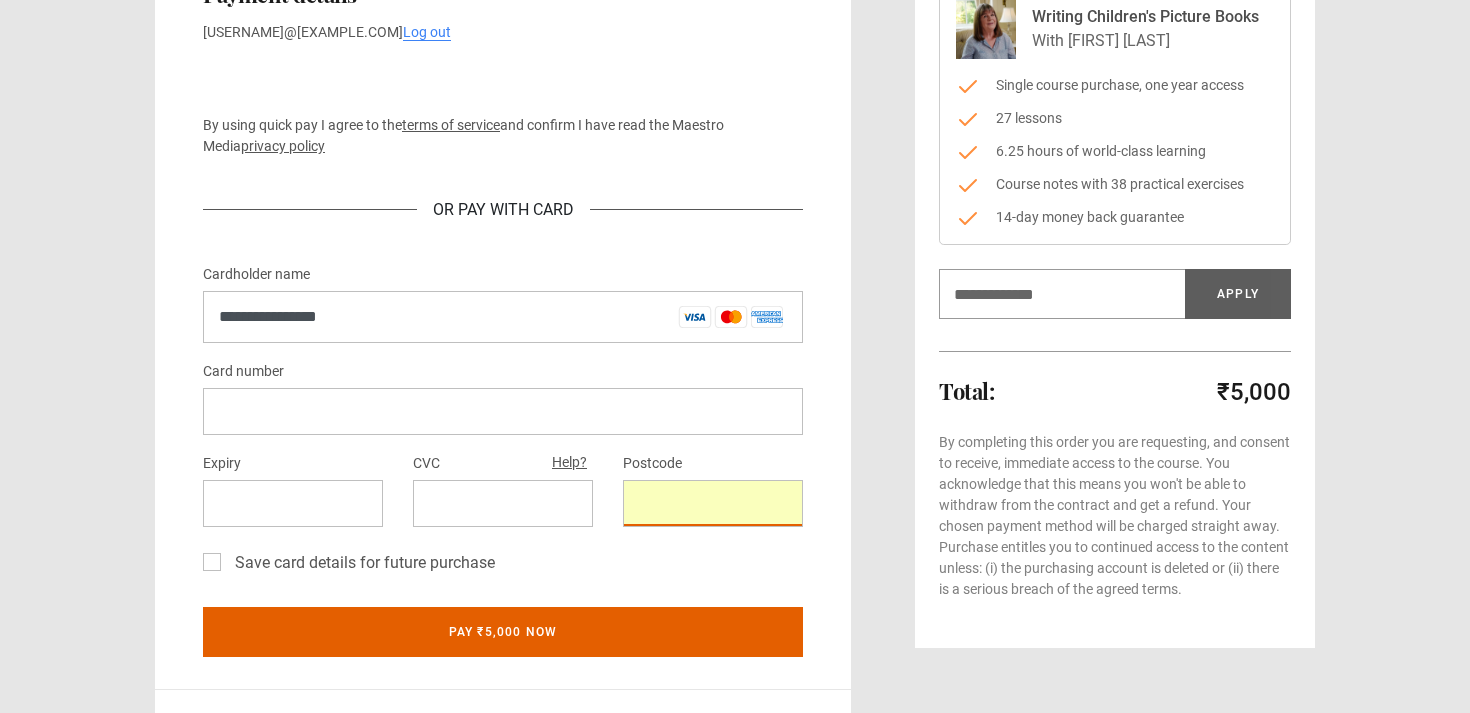 scroll, scrollTop: 273, scrollLeft: 0, axis: vertical 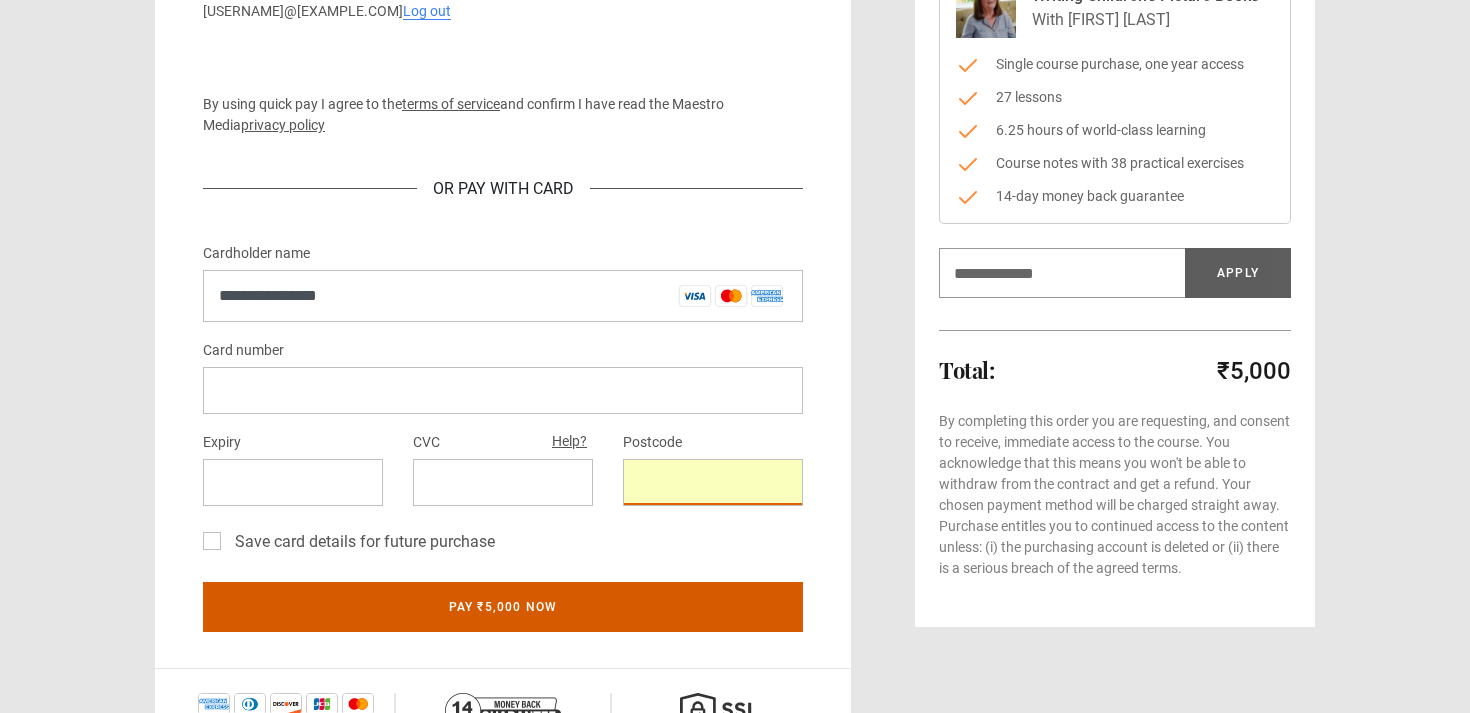 click on "Pay ₹5,000 now" at bounding box center [503, 607] 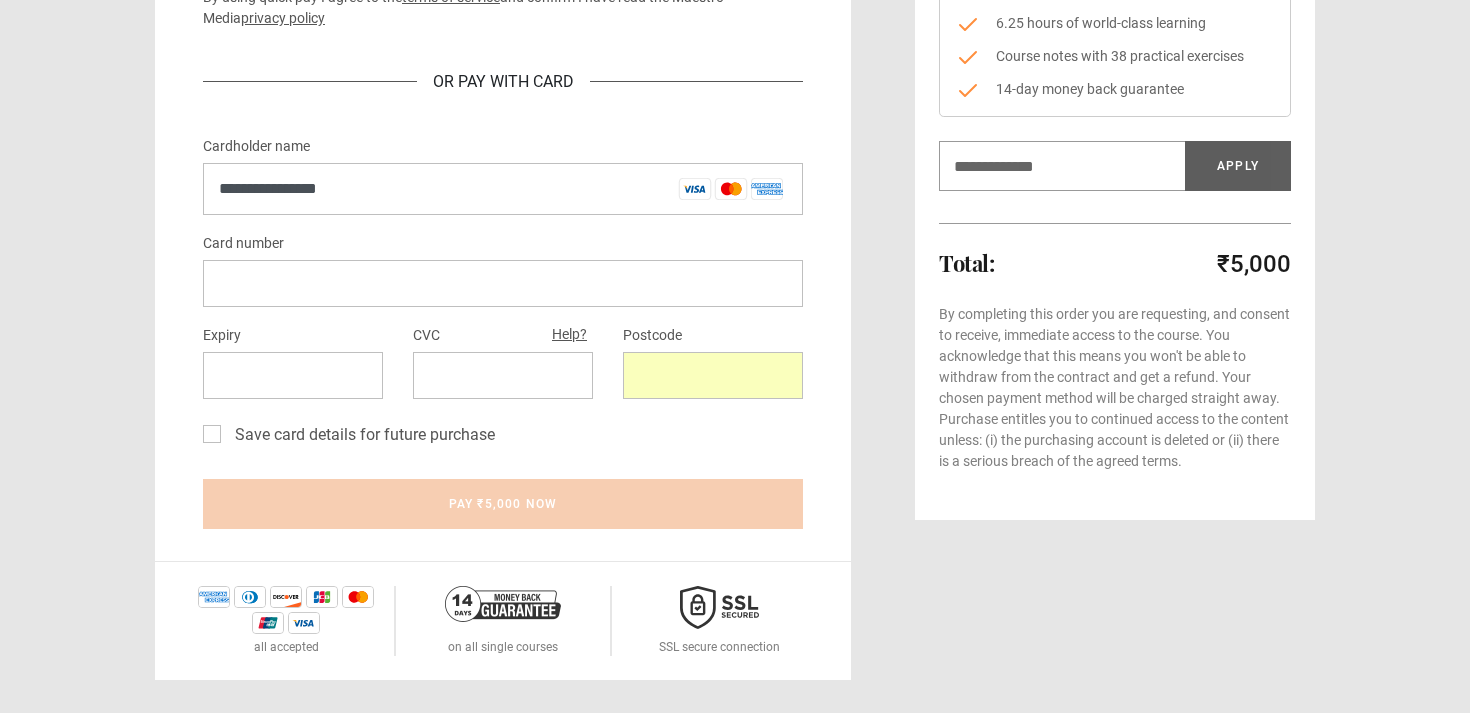 scroll, scrollTop: 395, scrollLeft: 0, axis: vertical 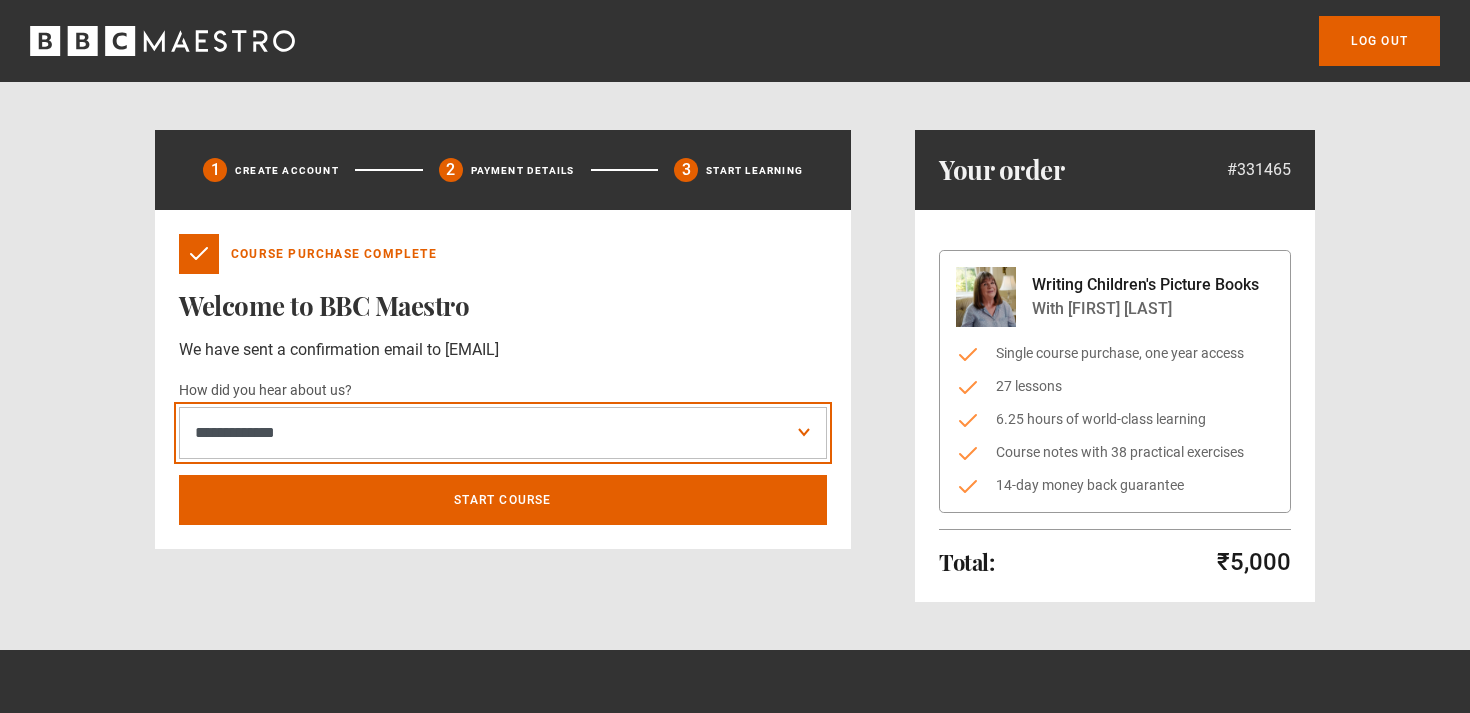 click on "**********" at bounding box center [503, 433] 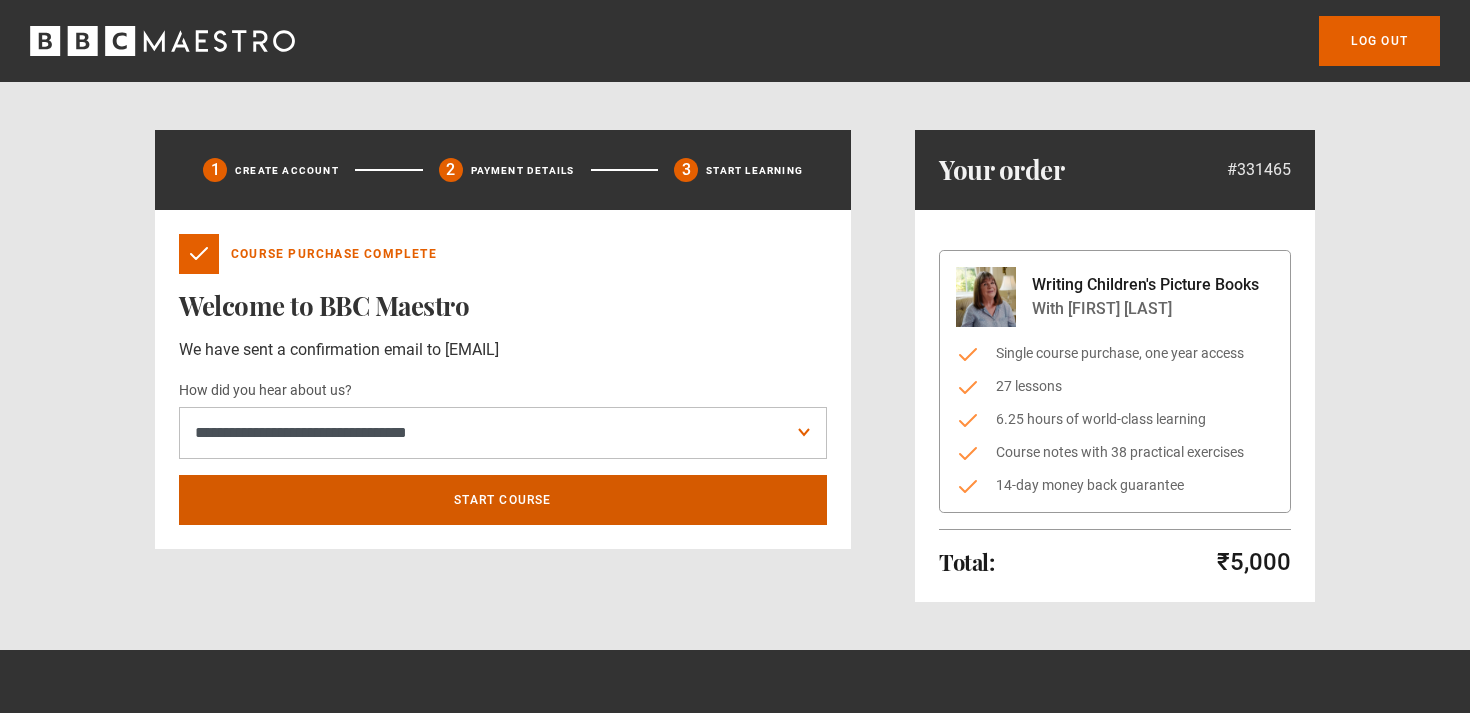 click on "Start course" at bounding box center (503, 500) 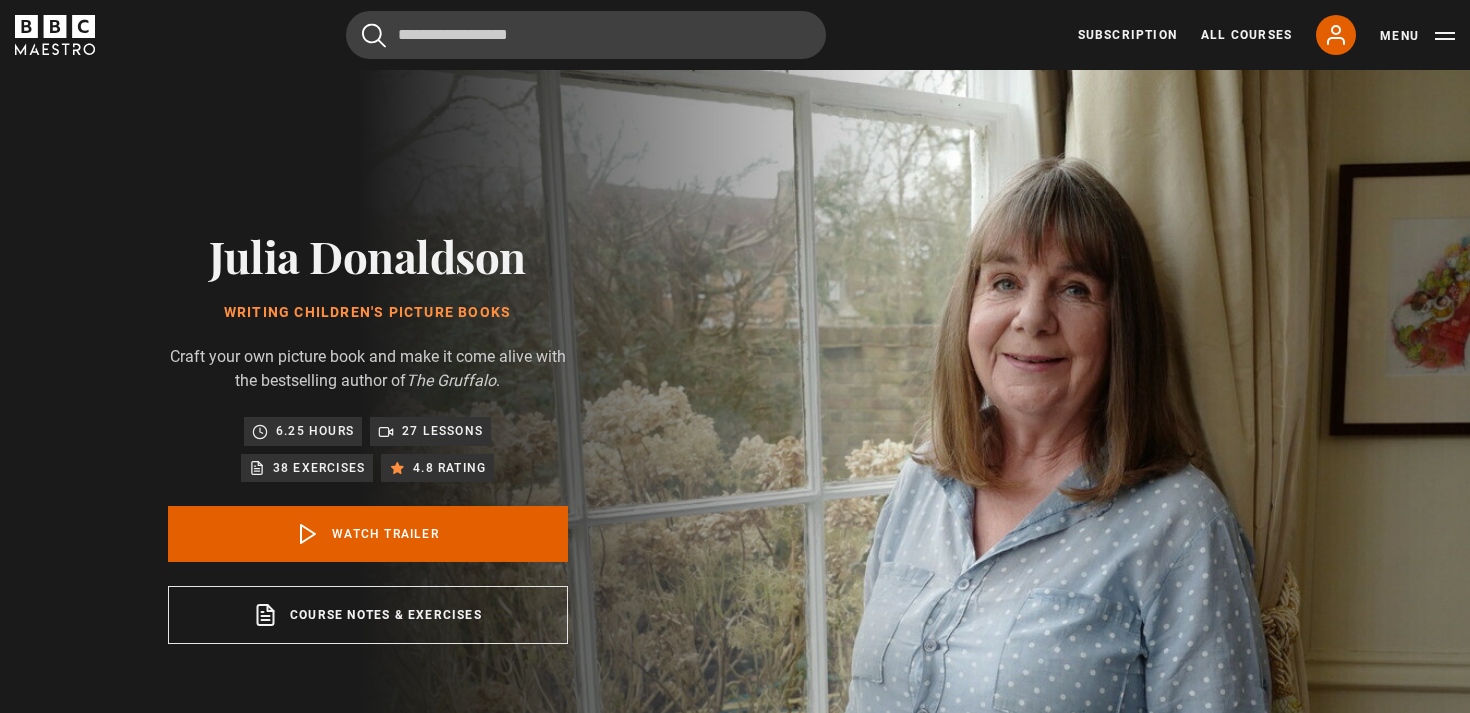 scroll, scrollTop: 804, scrollLeft: 0, axis: vertical 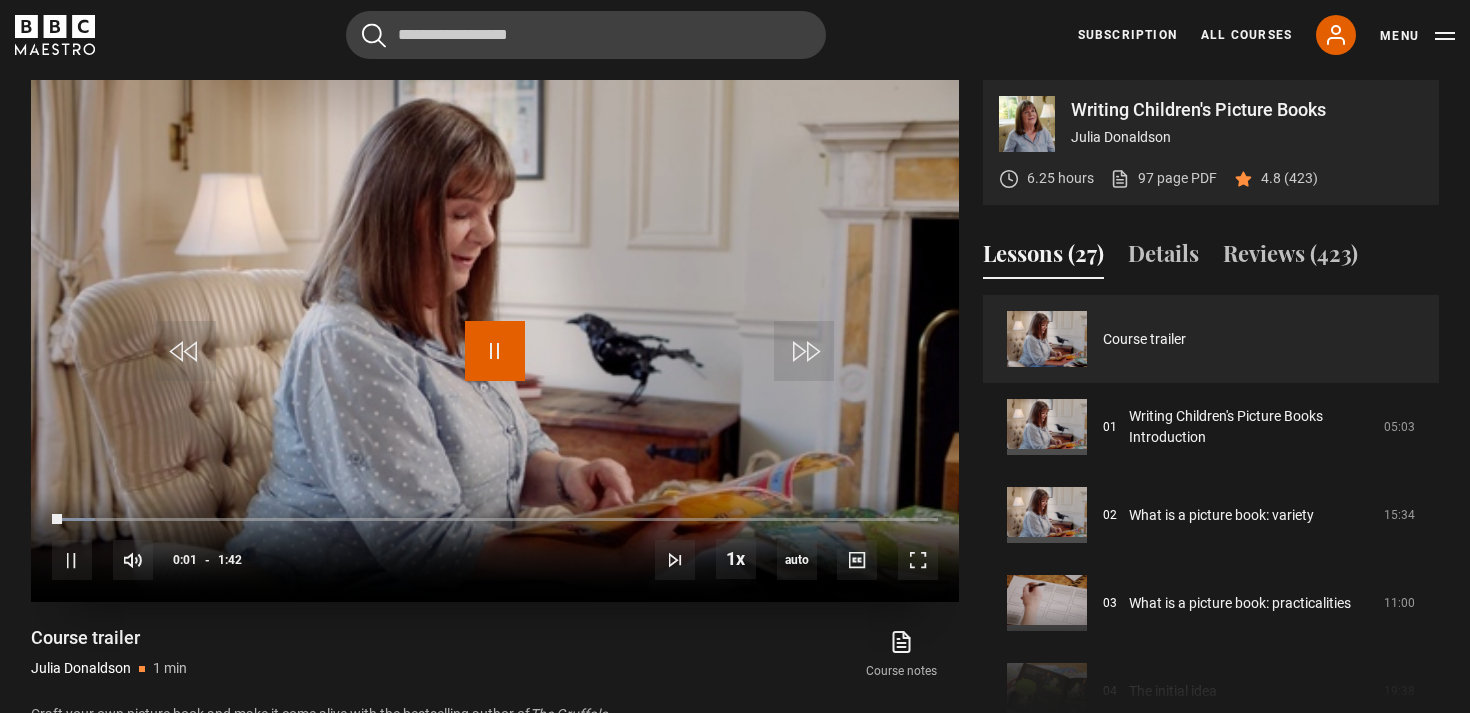 click at bounding box center [495, 351] 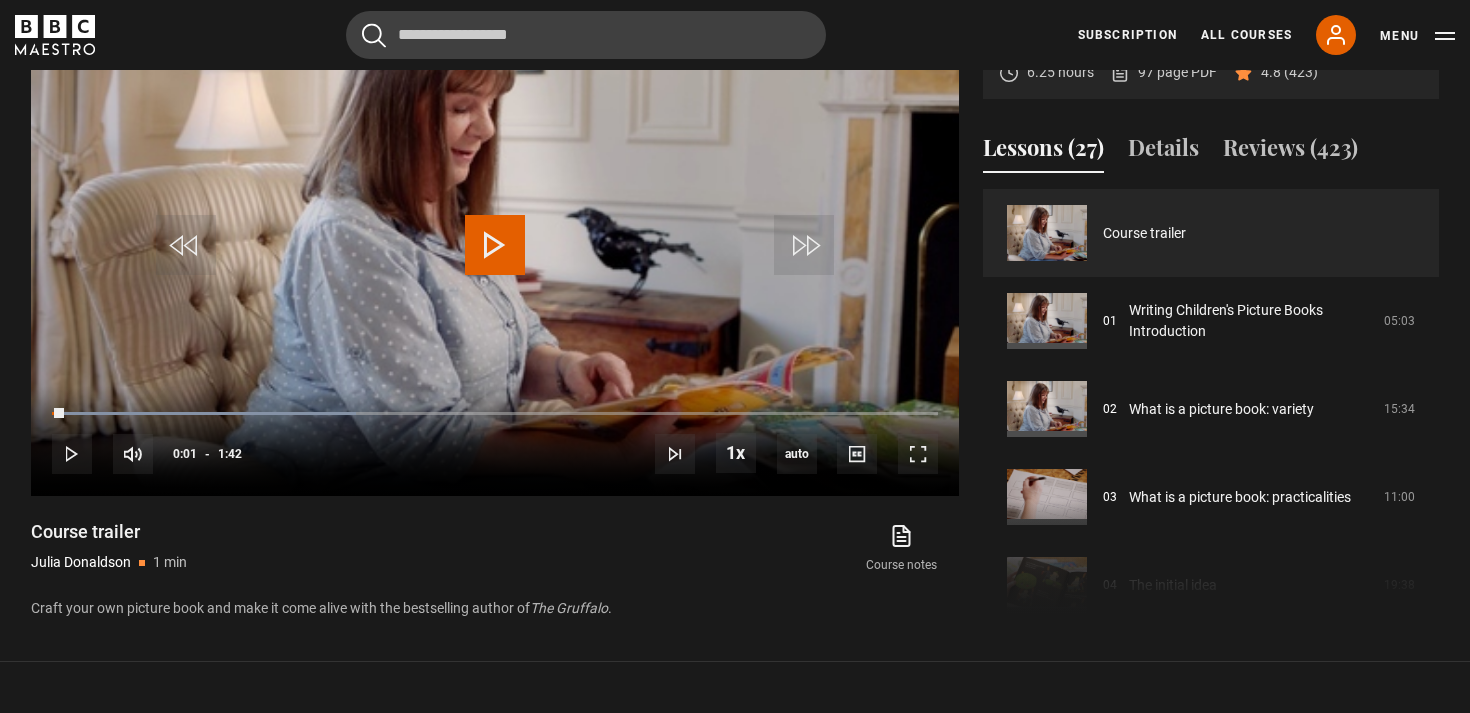 scroll, scrollTop: 912, scrollLeft: 0, axis: vertical 